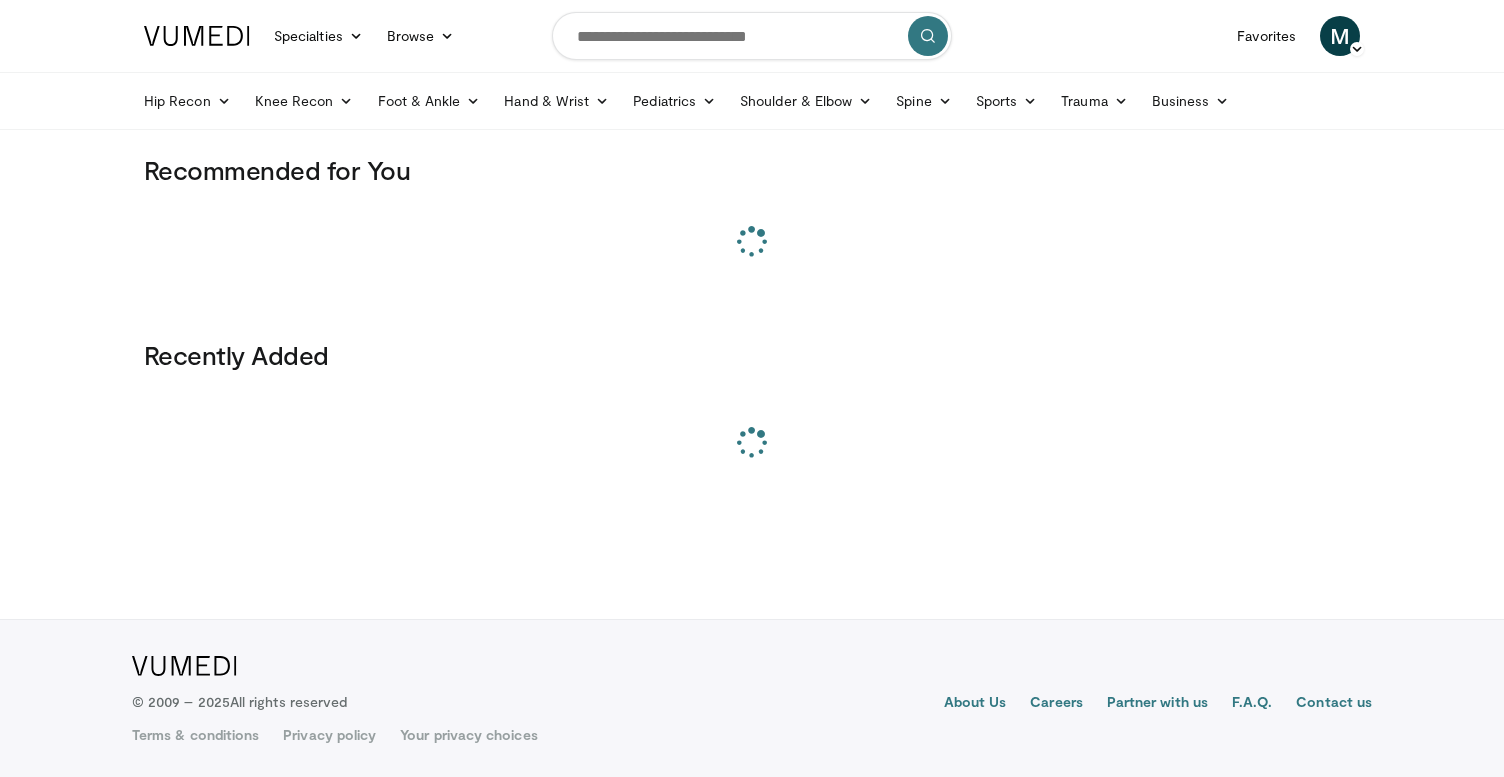 scroll, scrollTop: 0, scrollLeft: 0, axis: both 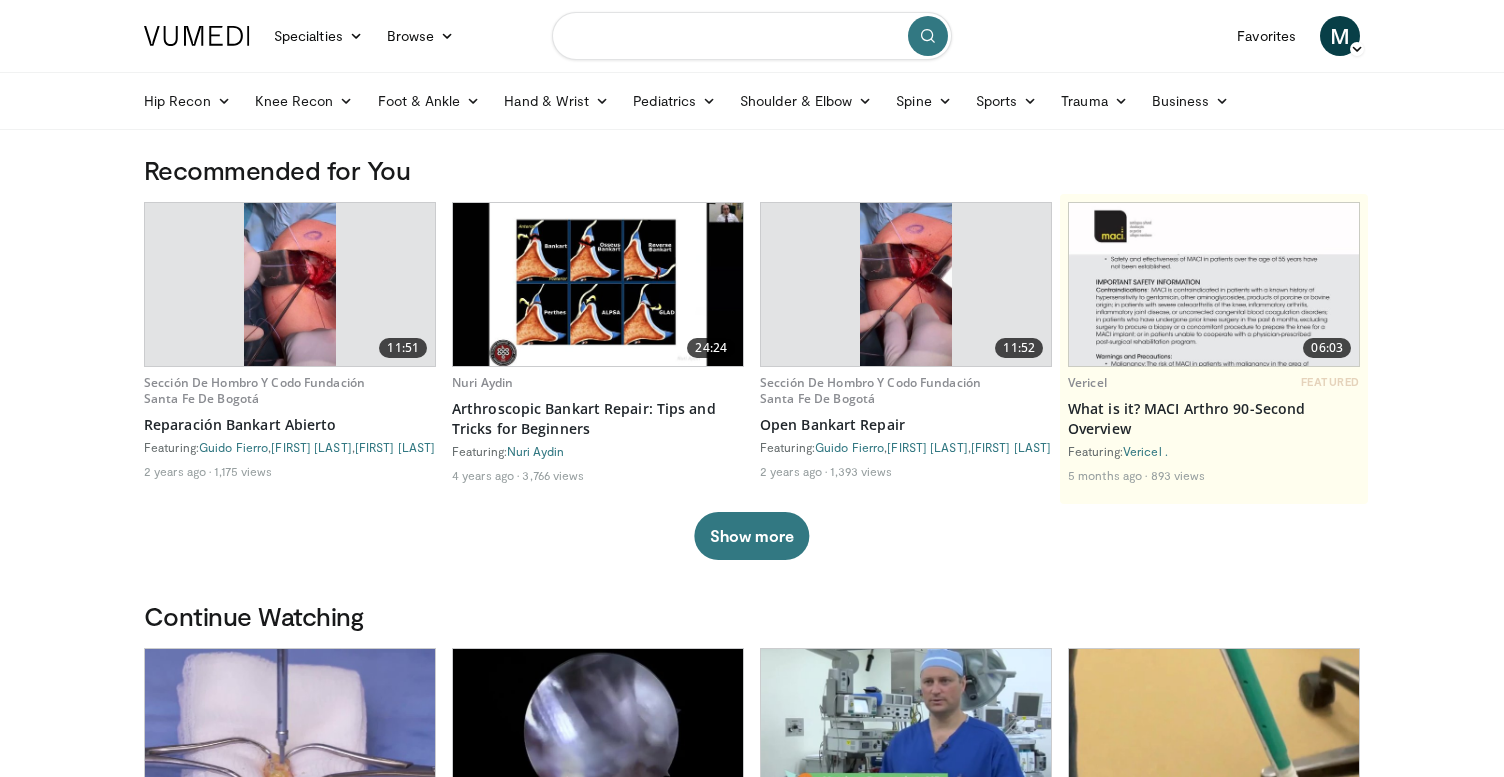 click at bounding box center [752, 36] 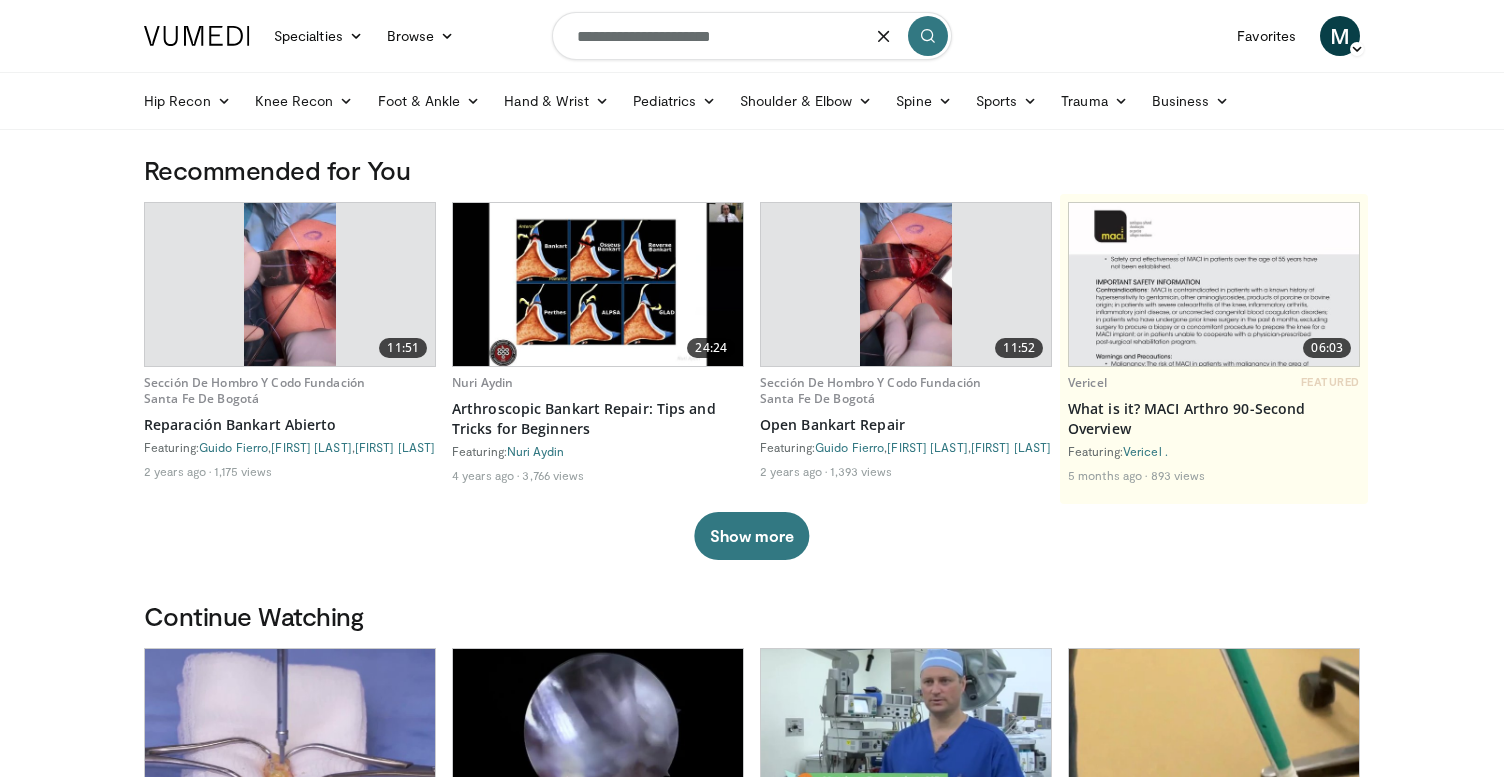 type on "**********" 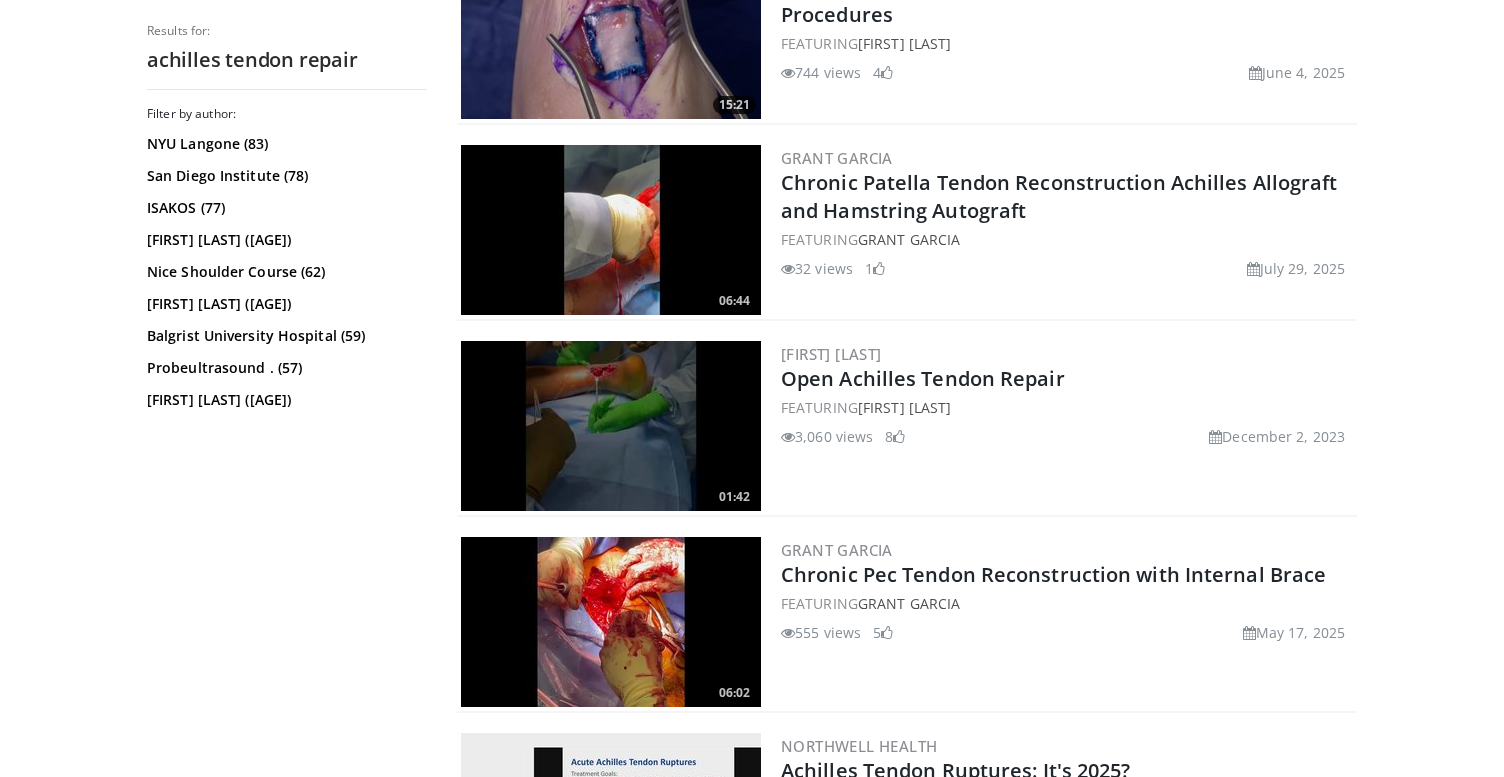 scroll, scrollTop: 862, scrollLeft: 0, axis: vertical 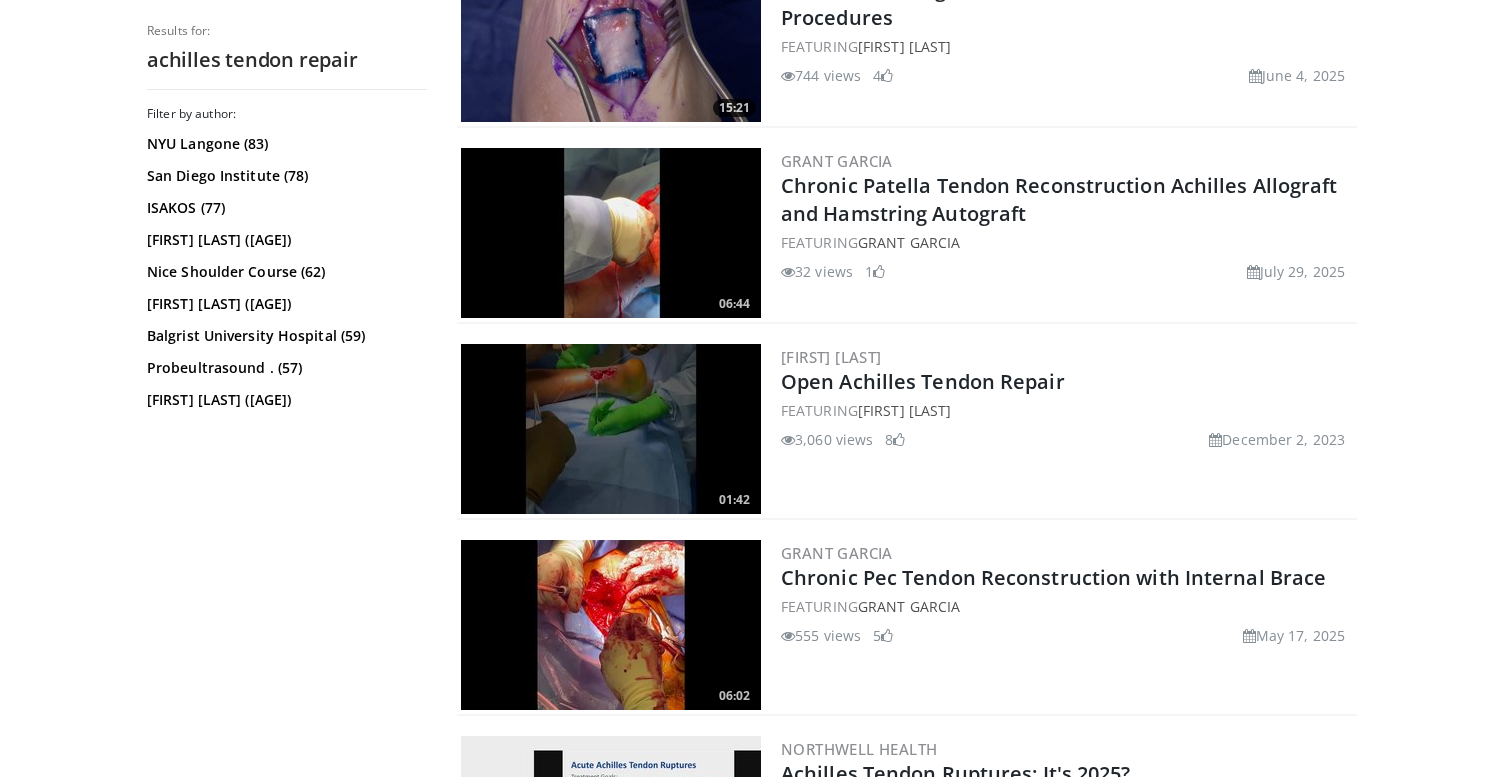 click at bounding box center (611, 429) 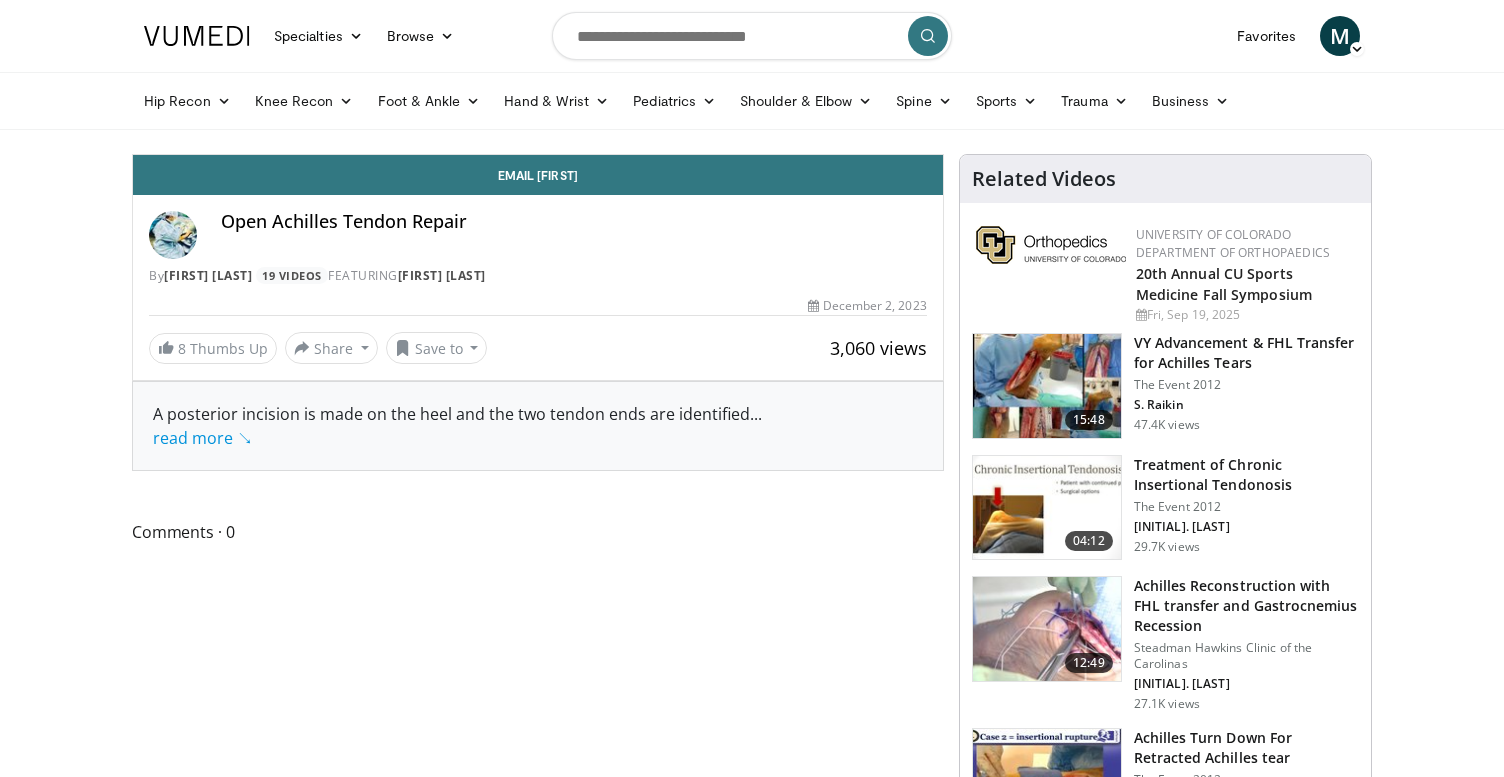 scroll, scrollTop: 0, scrollLeft: 0, axis: both 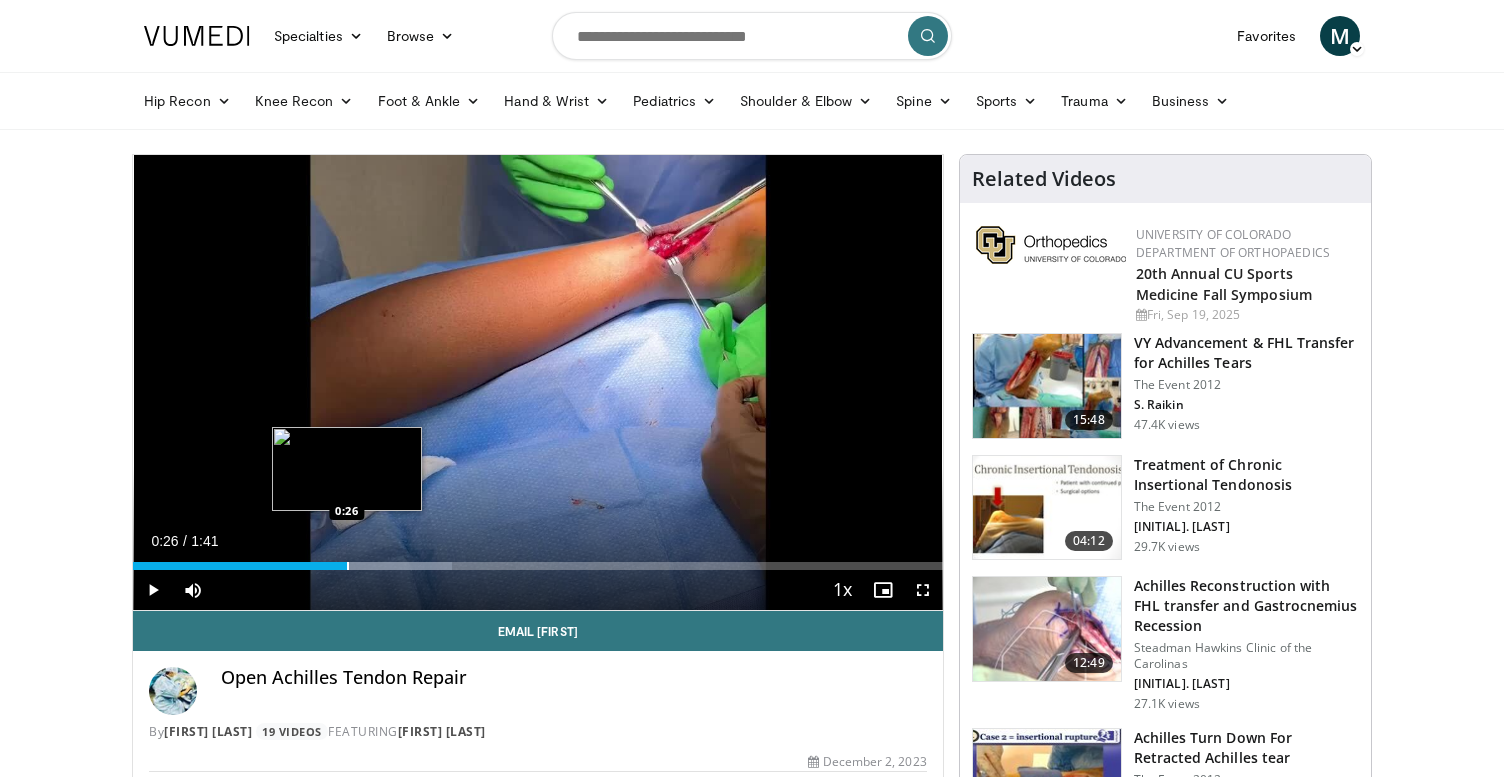 click at bounding box center (348, 566) 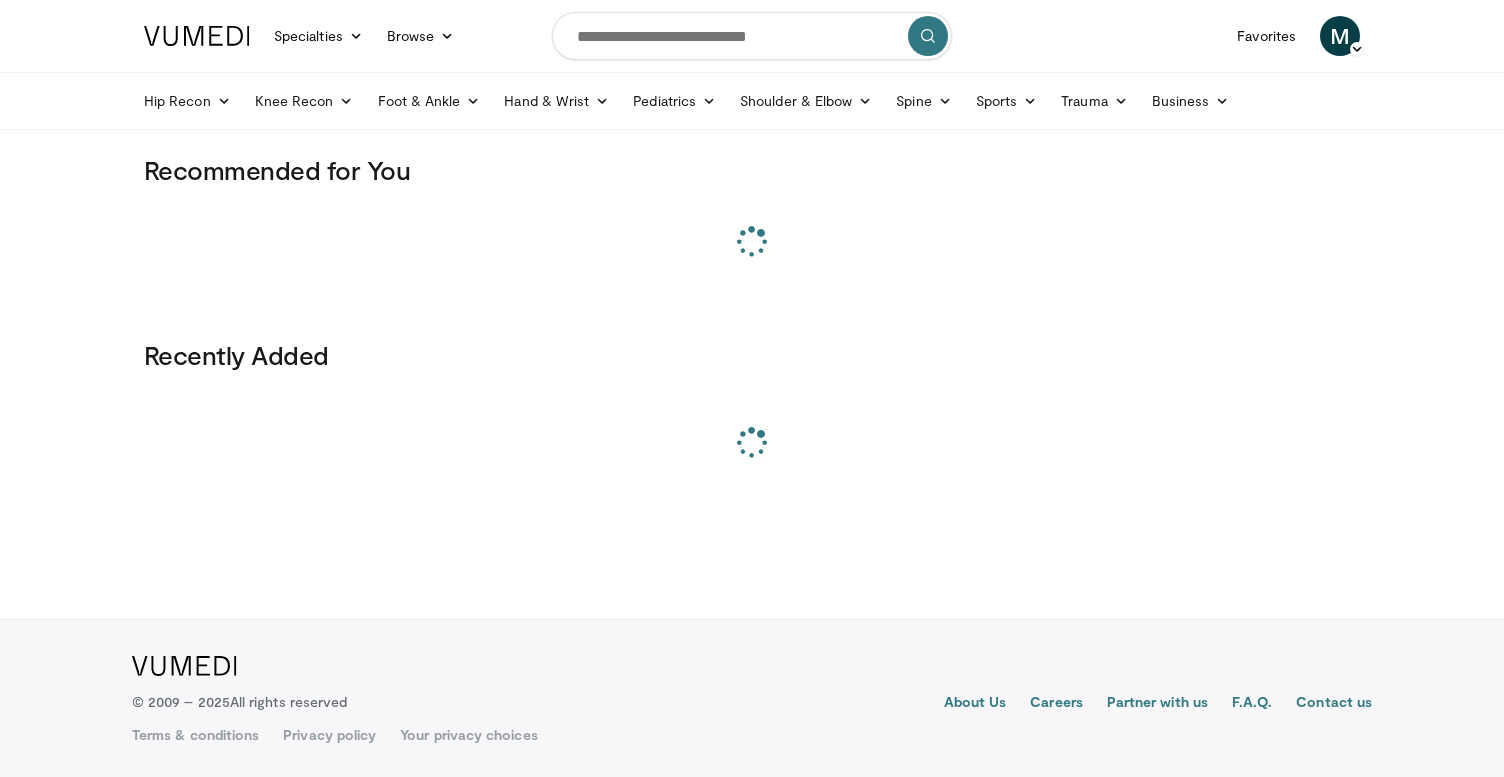 scroll, scrollTop: 0, scrollLeft: 0, axis: both 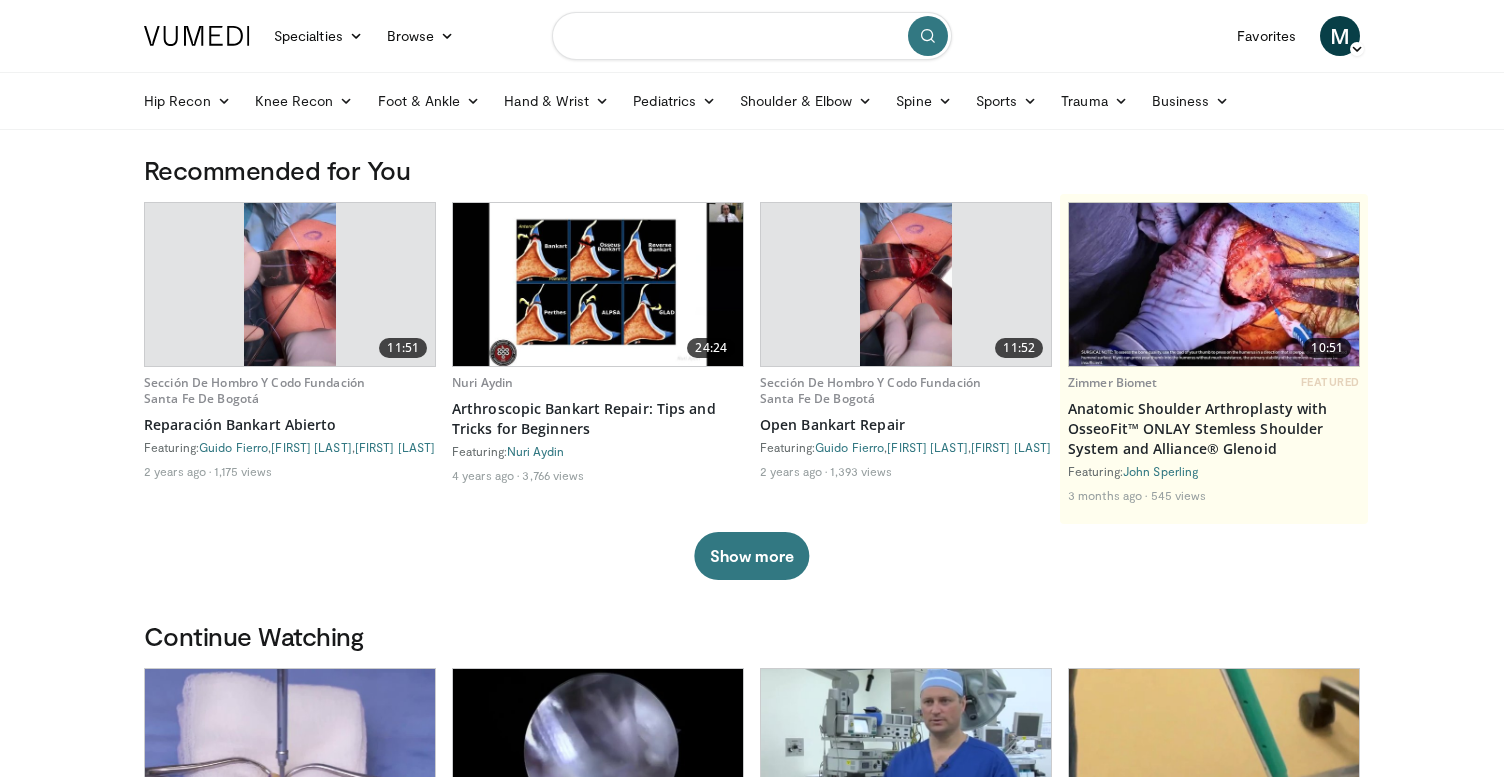 click at bounding box center [752, 36] 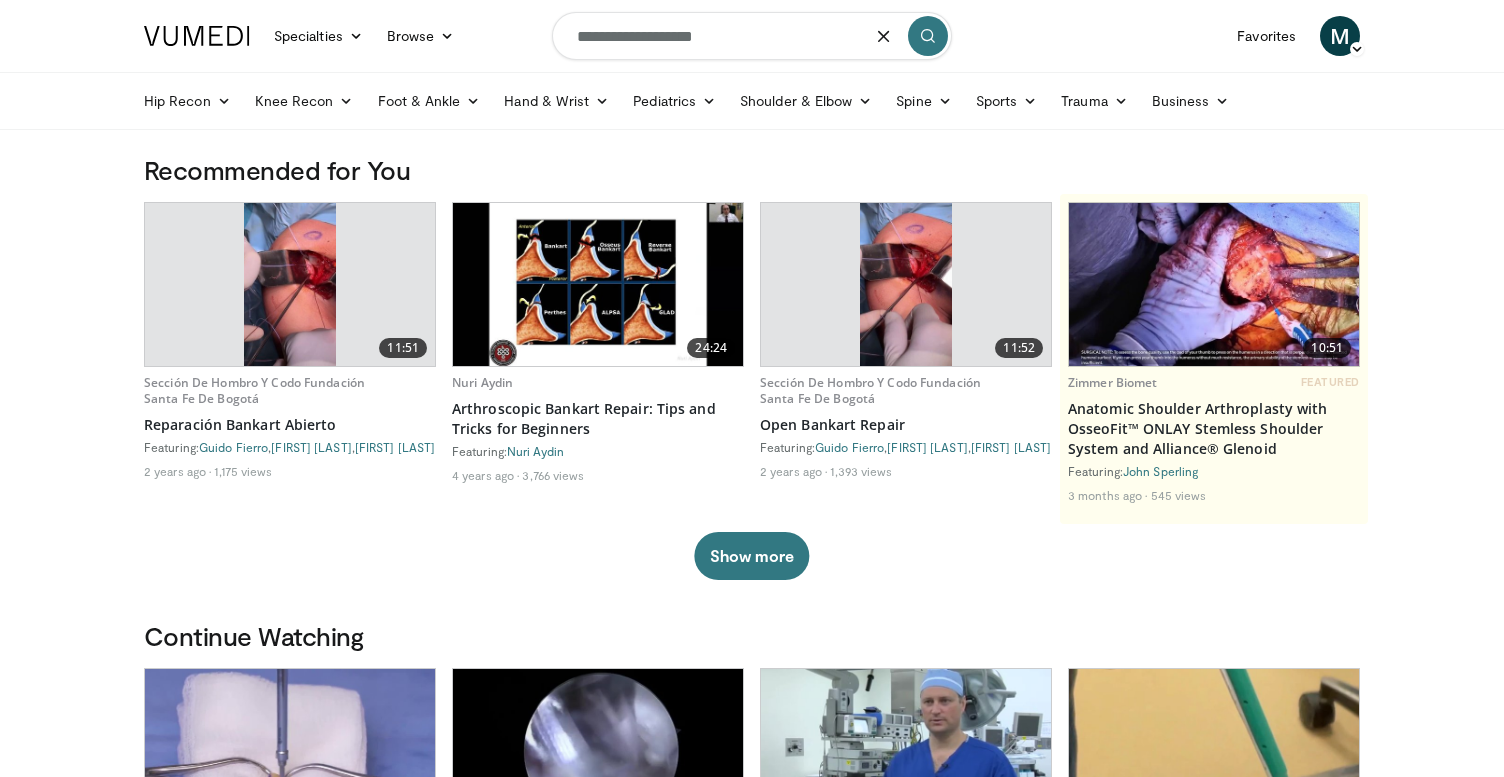 type on "**********" 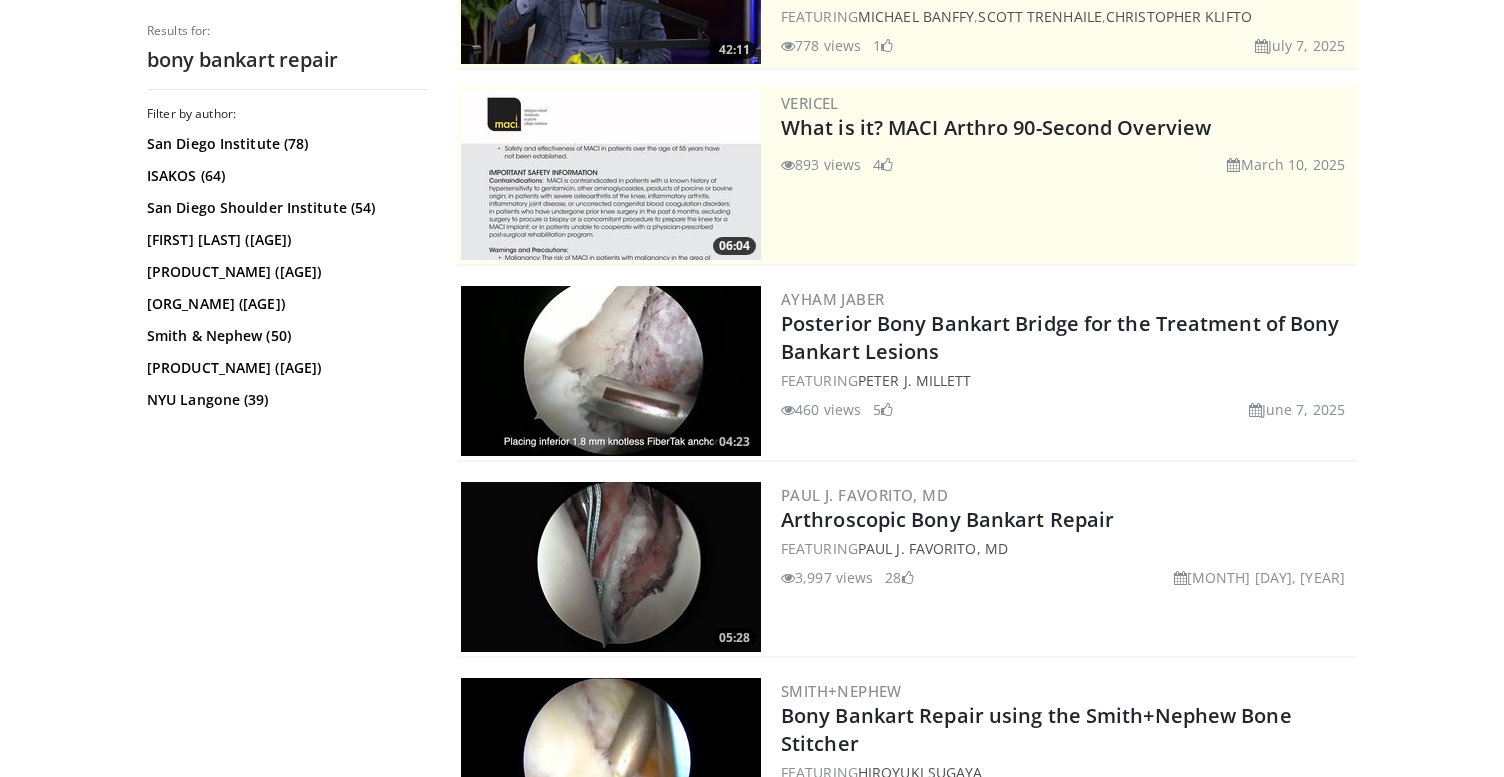 scroll, scrollTop: 368, scrollLeft: 0, axis: vertical 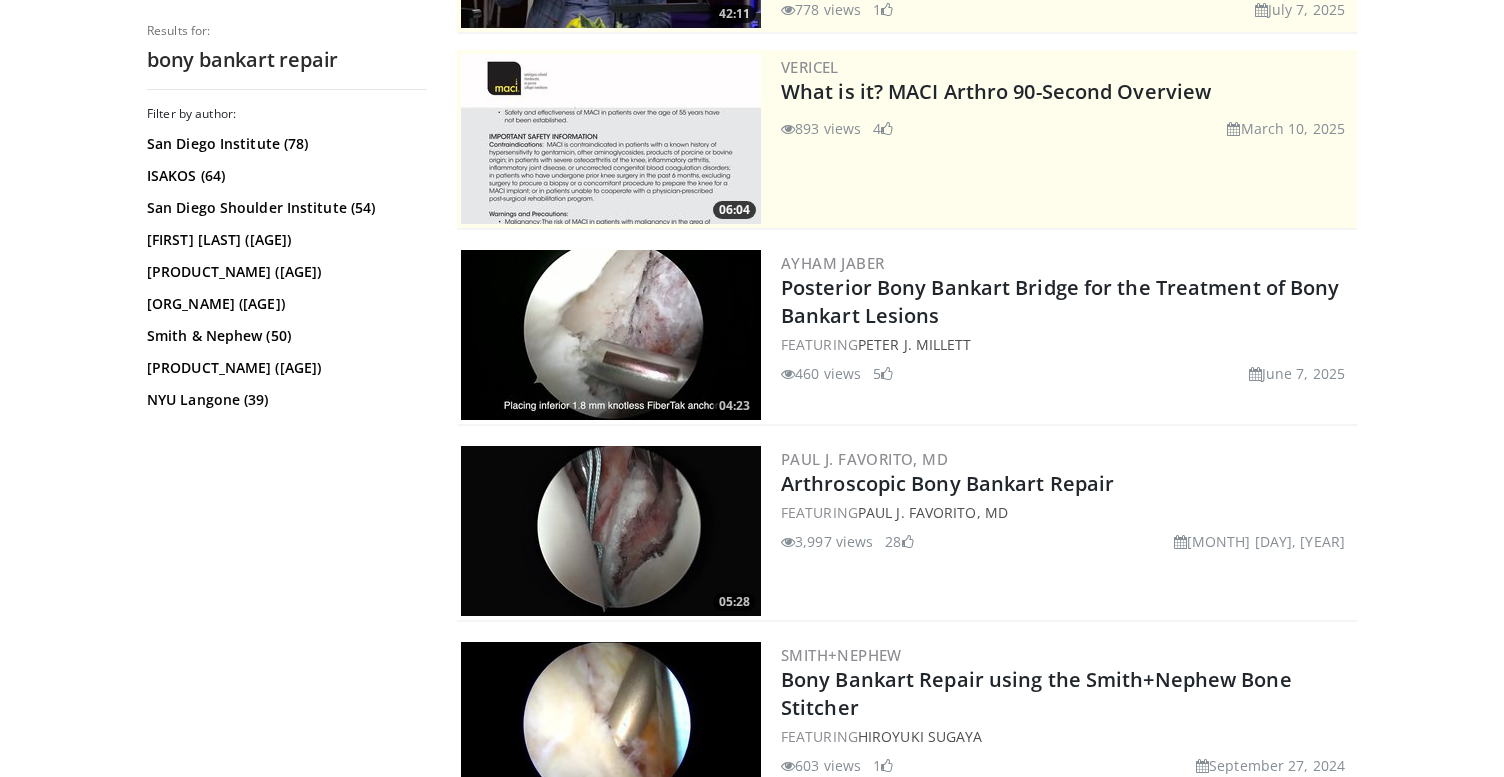 click at bounding box center (611, 531) 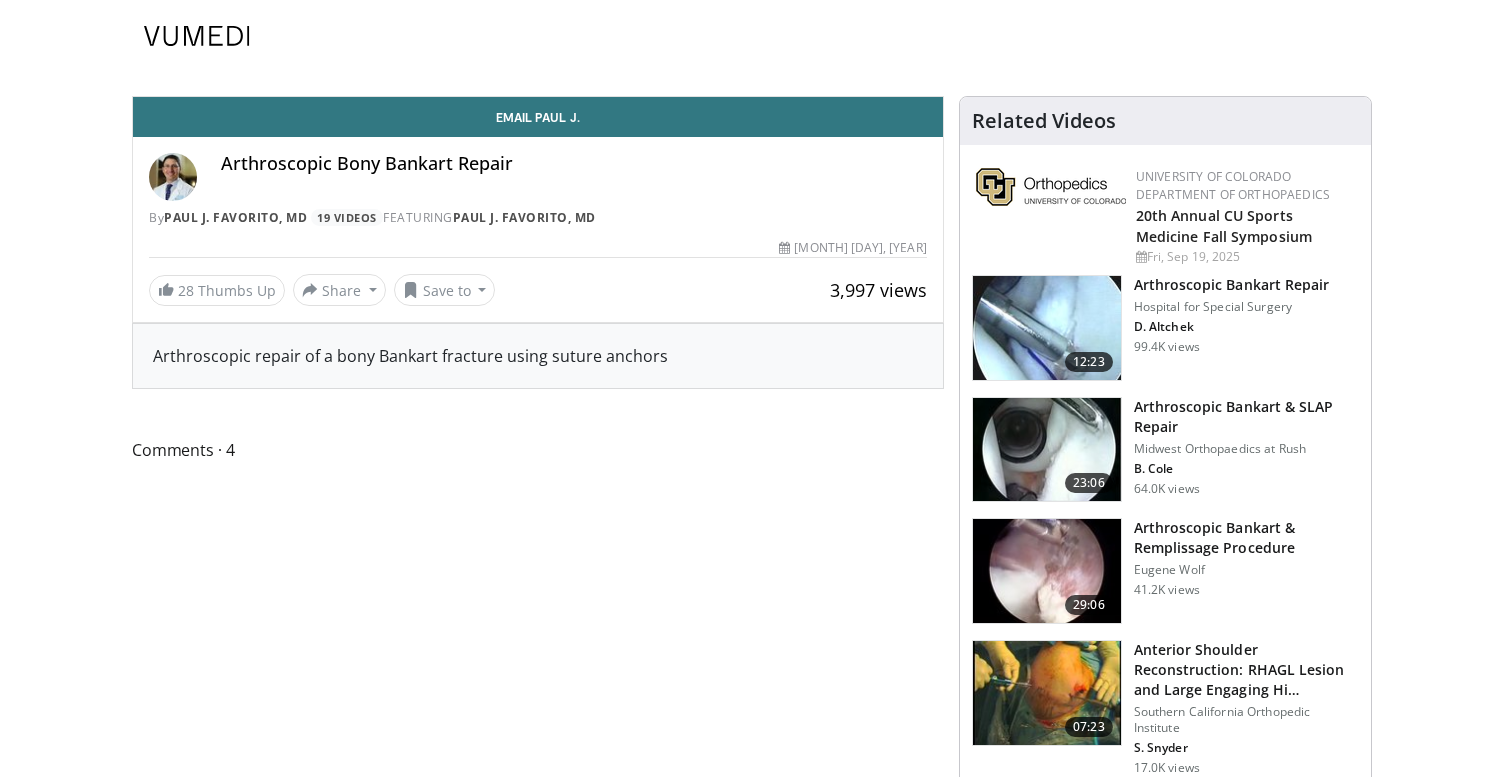 scroll, scrollTop: 0, scrollLeft: 0, axis: both 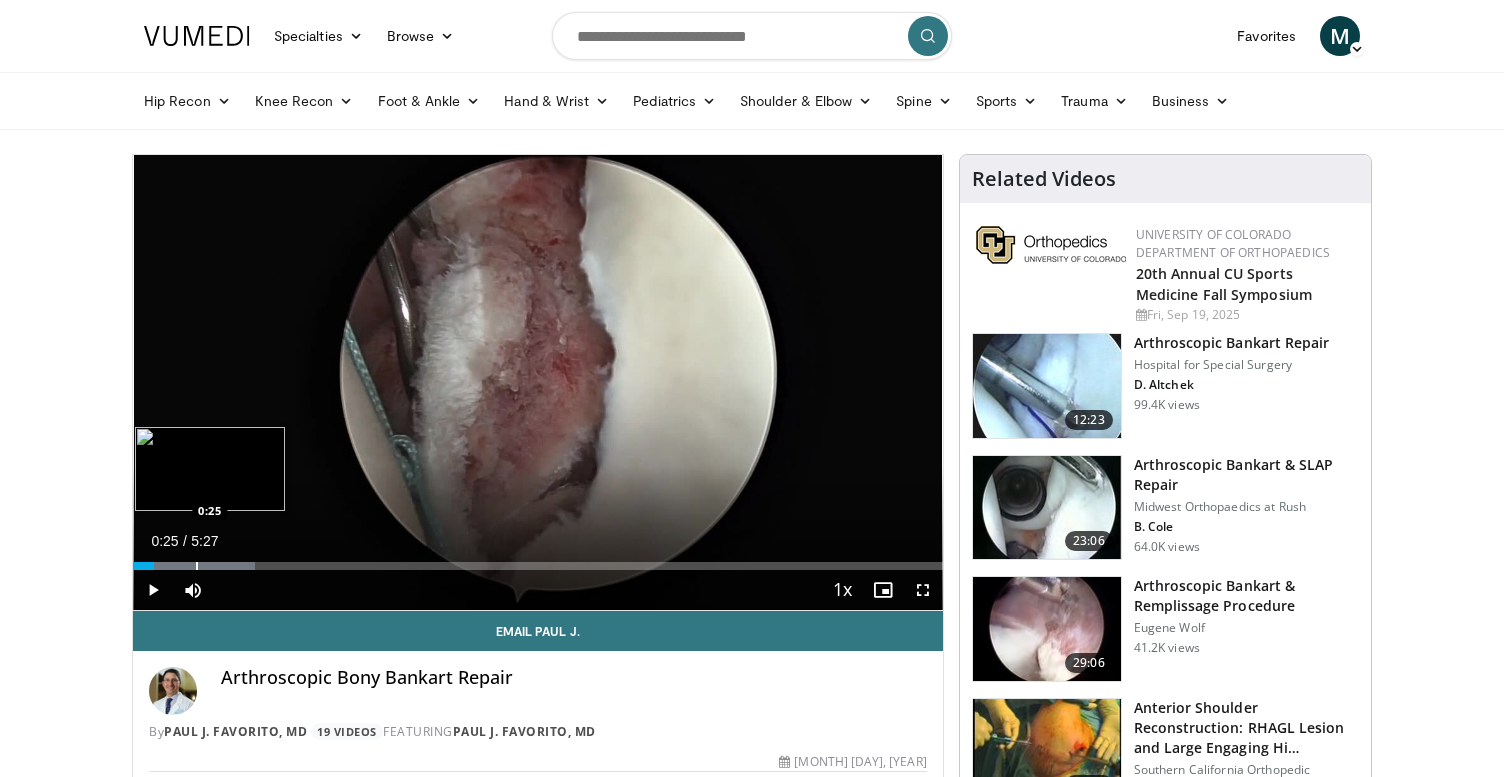 click at bounding box center (197, 566) 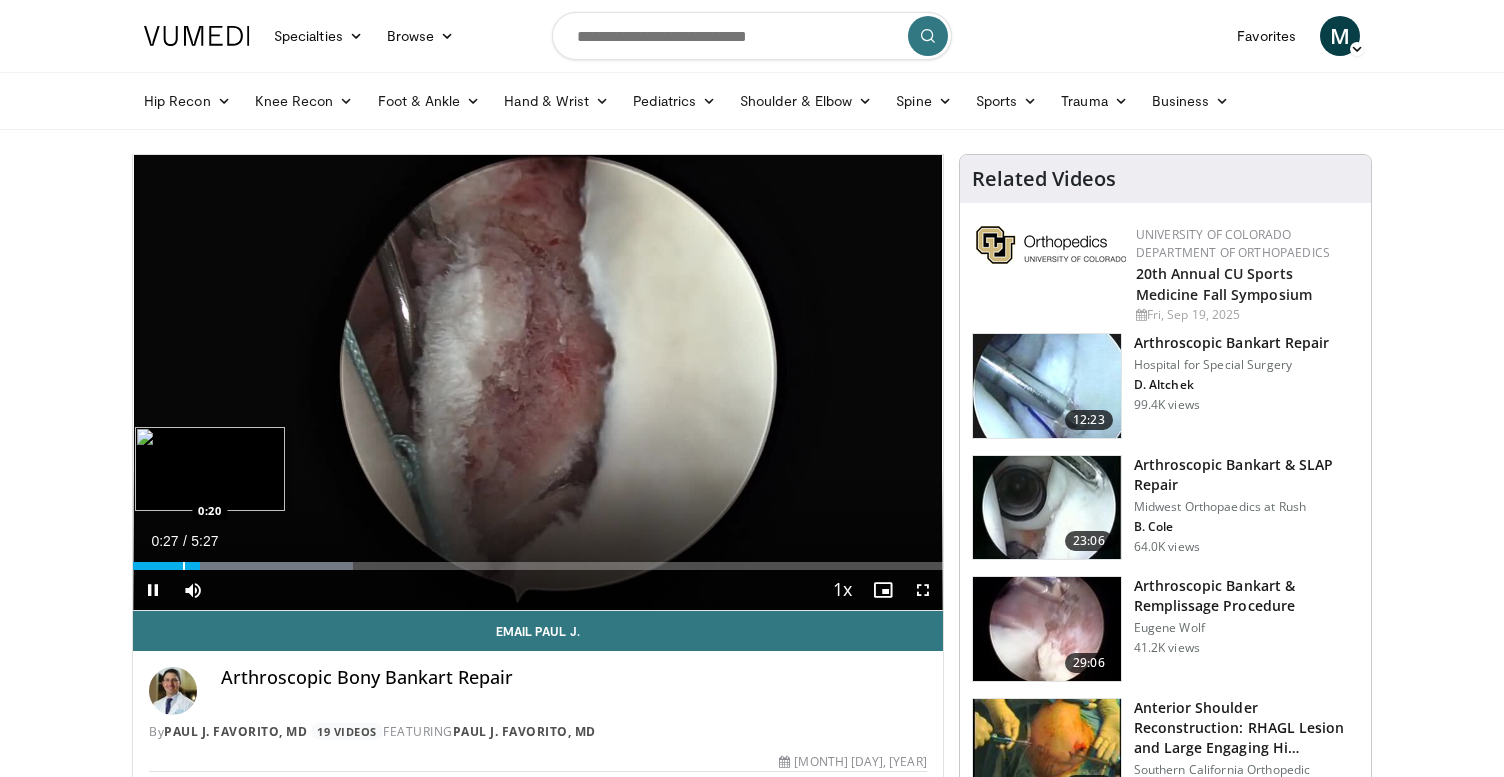 click on "Loaded :  27.21% 0:27 0:20" at bounding box center [538, 560] 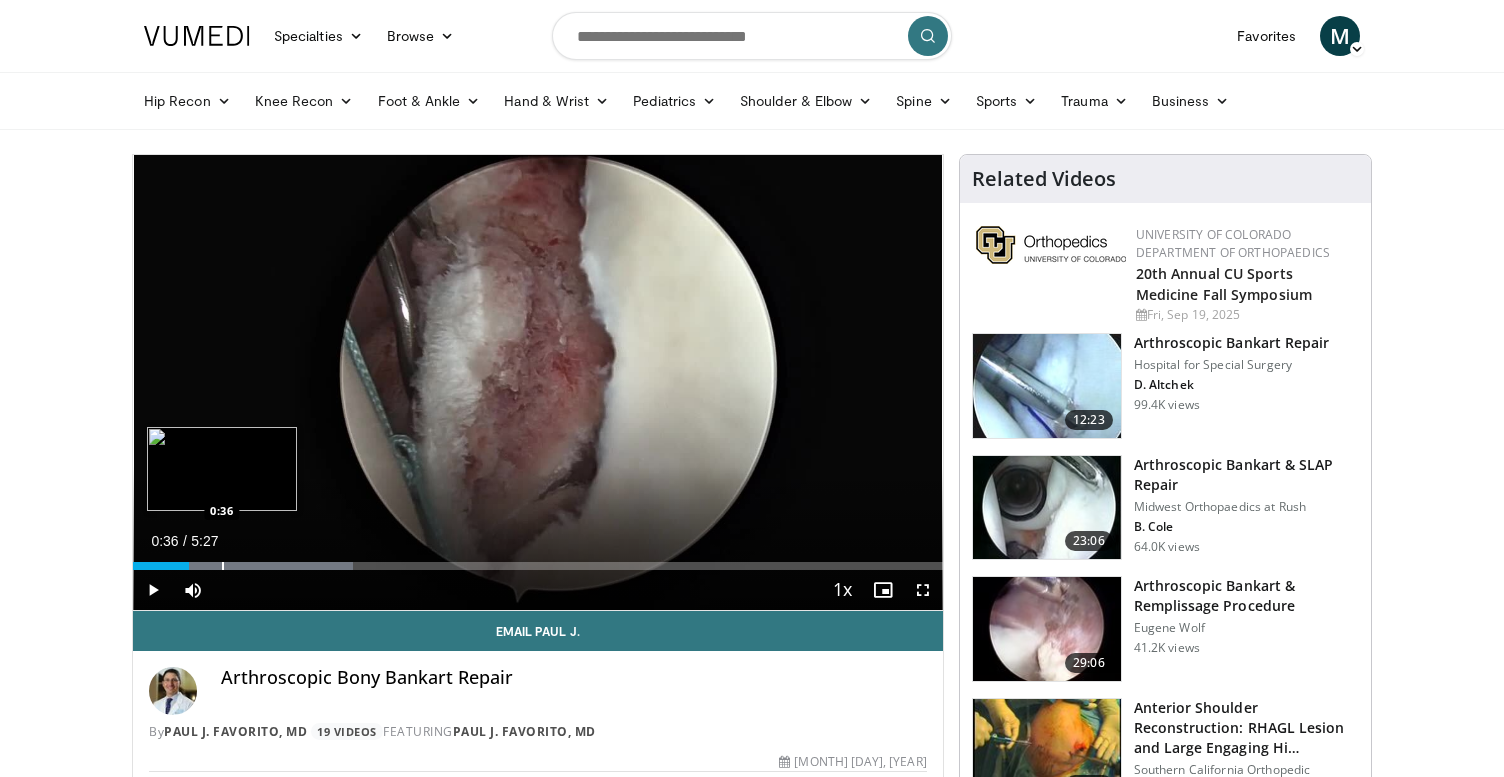 click at bounding box center [223, 566] 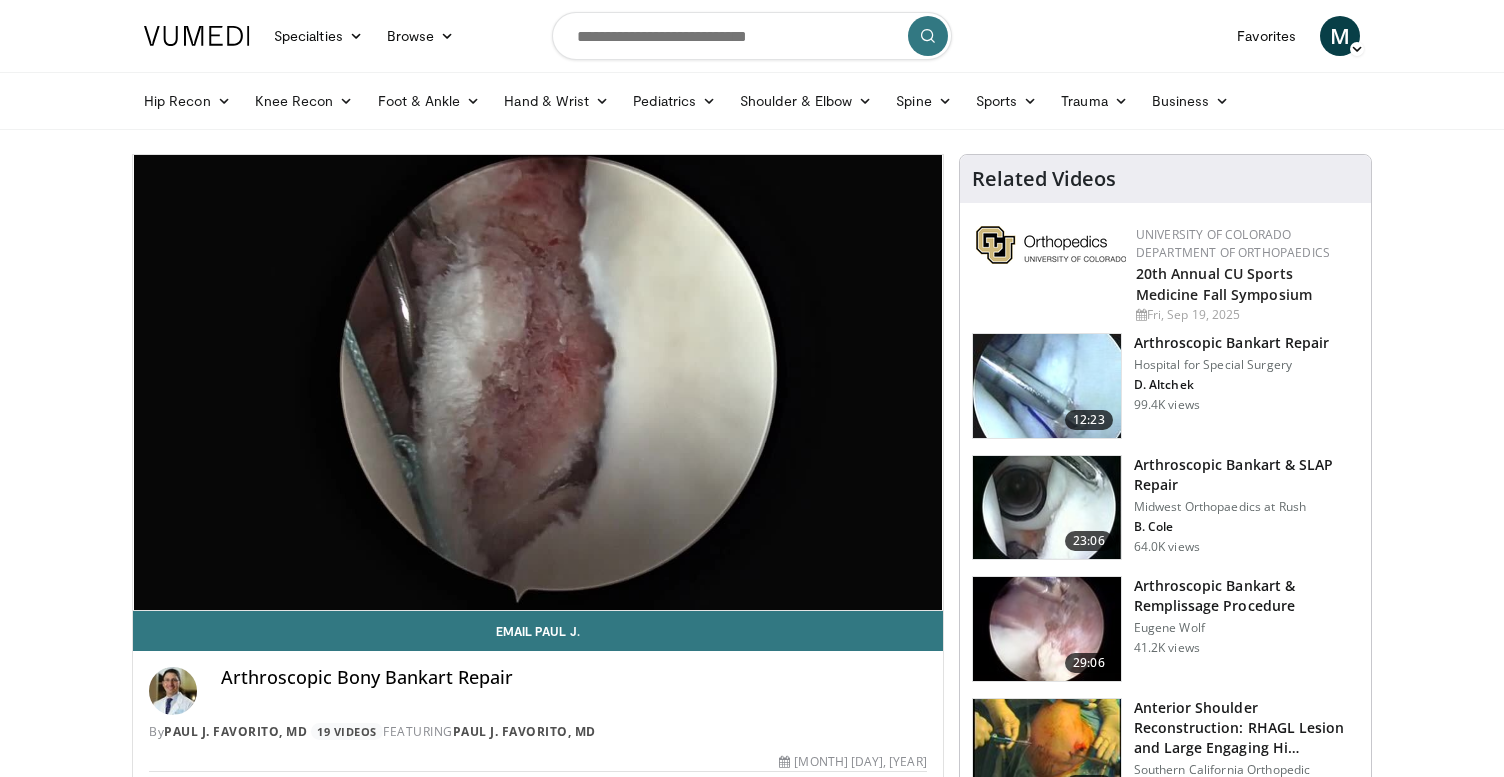 click on "10 seconds
Tap to unmute" at bounding box center [538, 382] 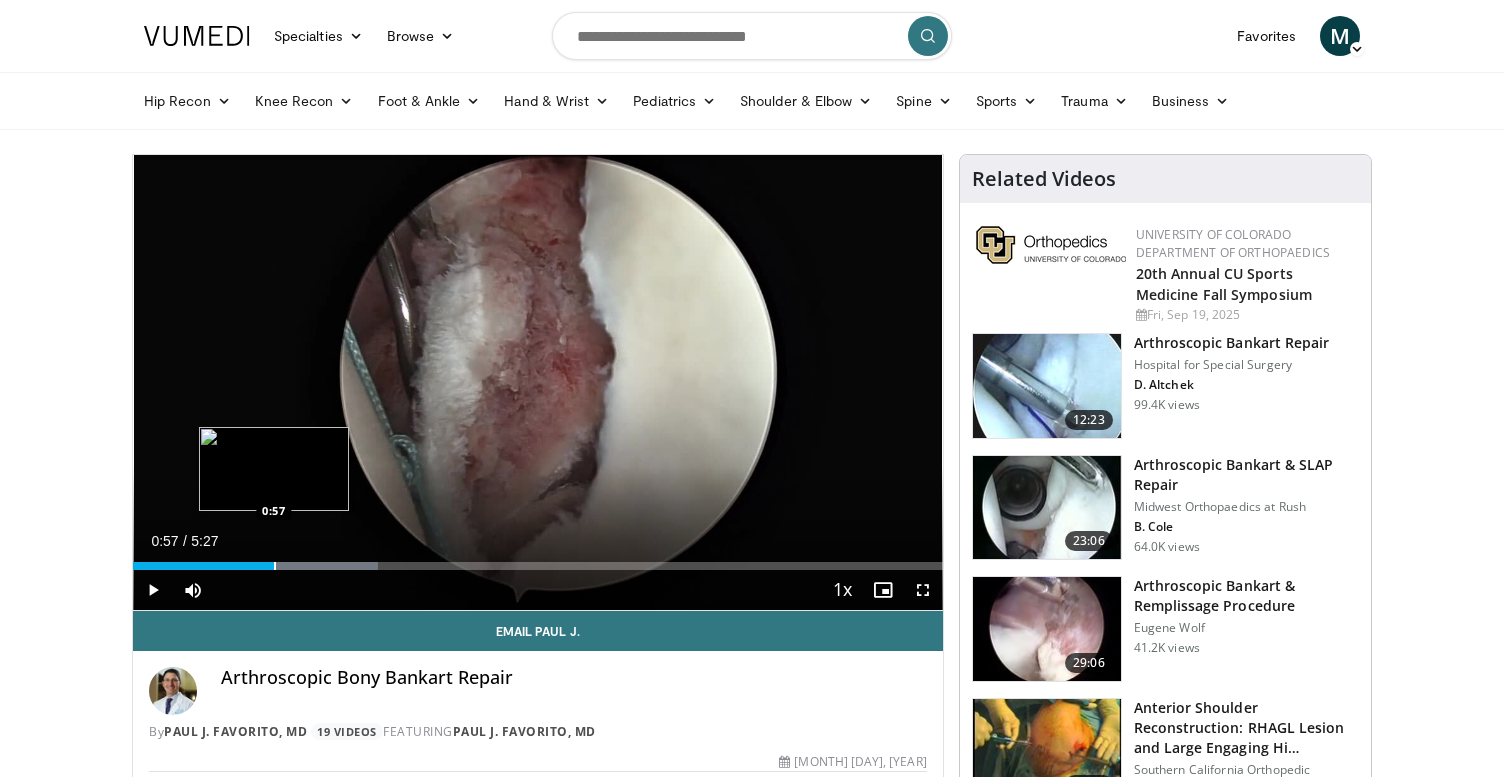 click at bounding box center (275, 566) 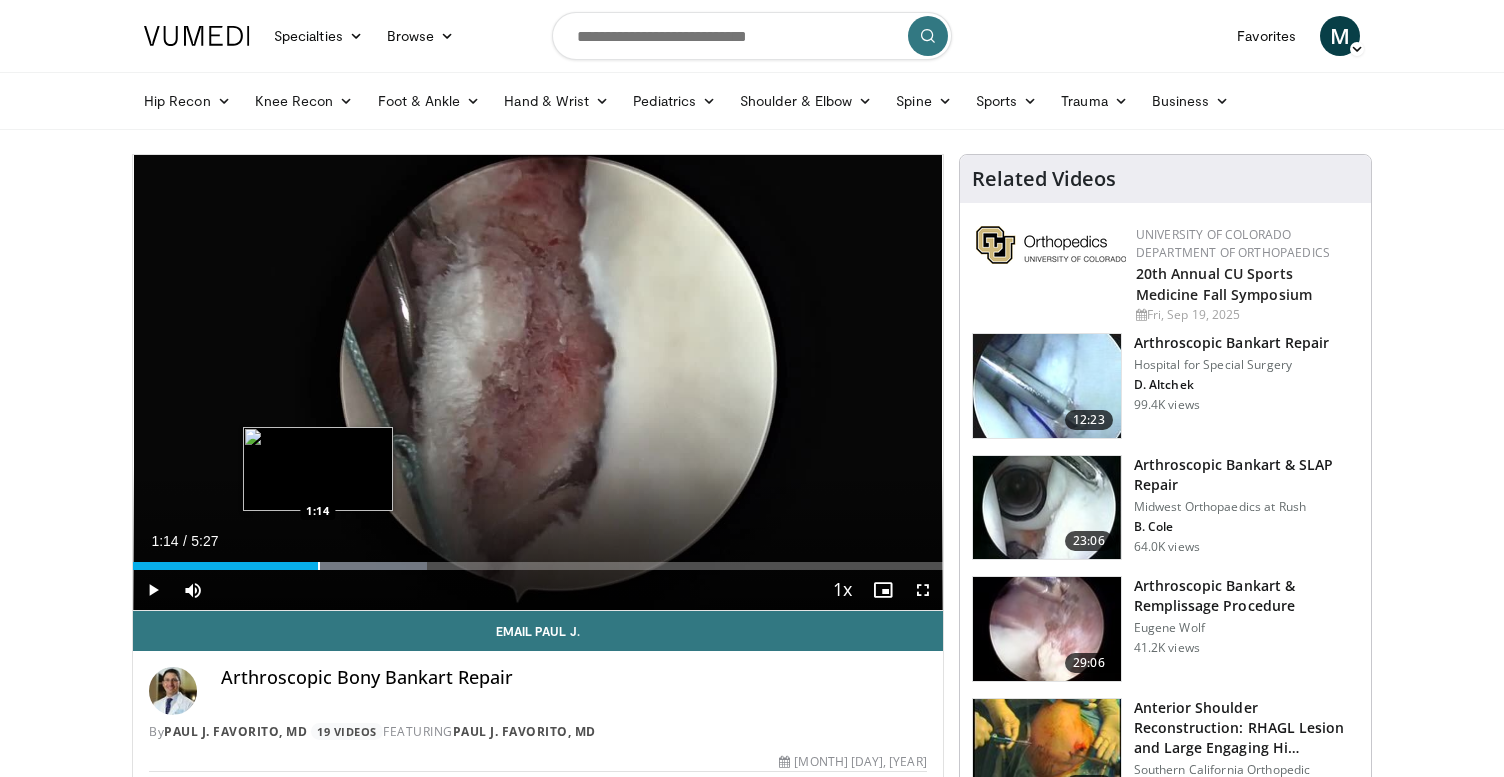 click at bounding box center [319, 566] 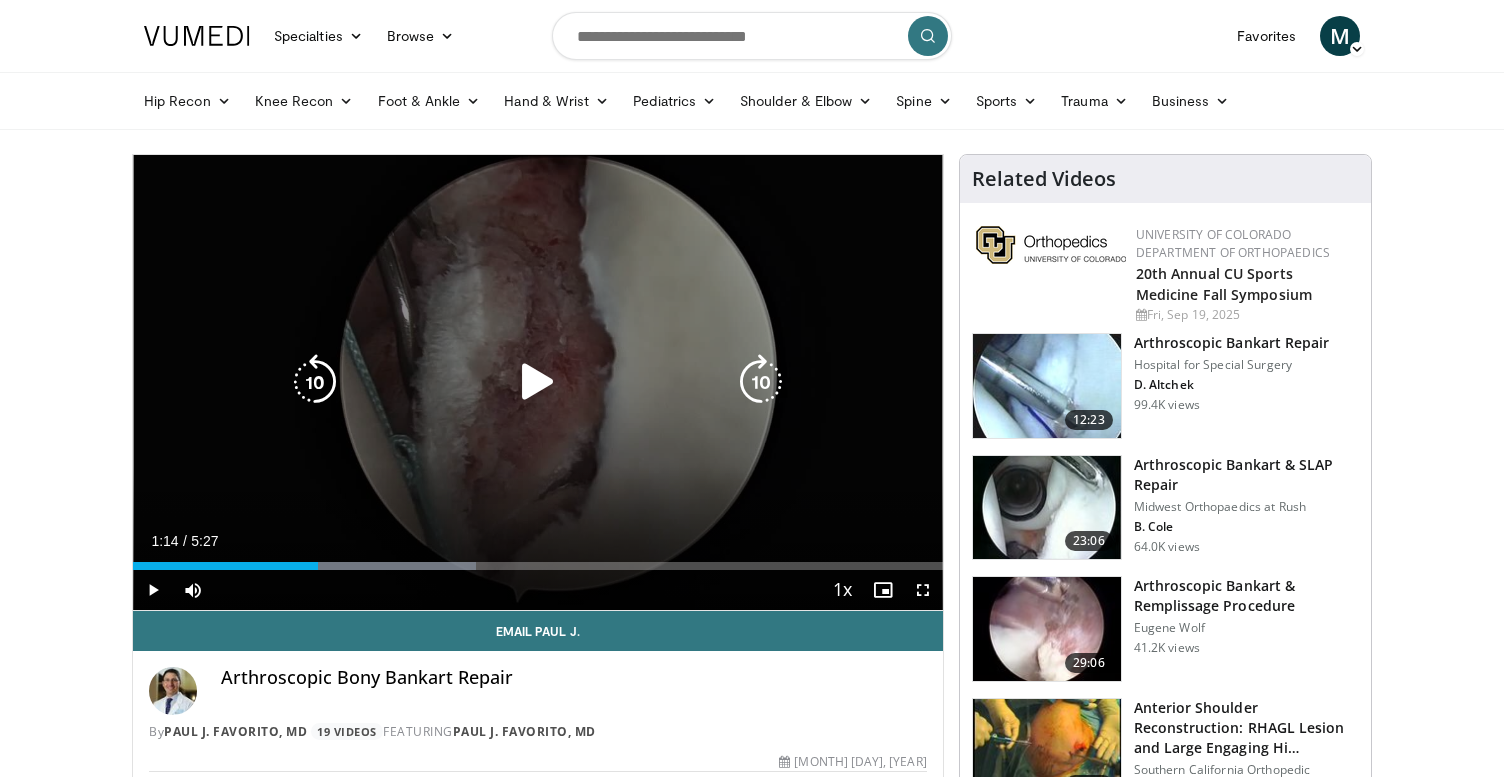 click on "10 seconds
Tap to unmute" at bounding box center [538, 382] 